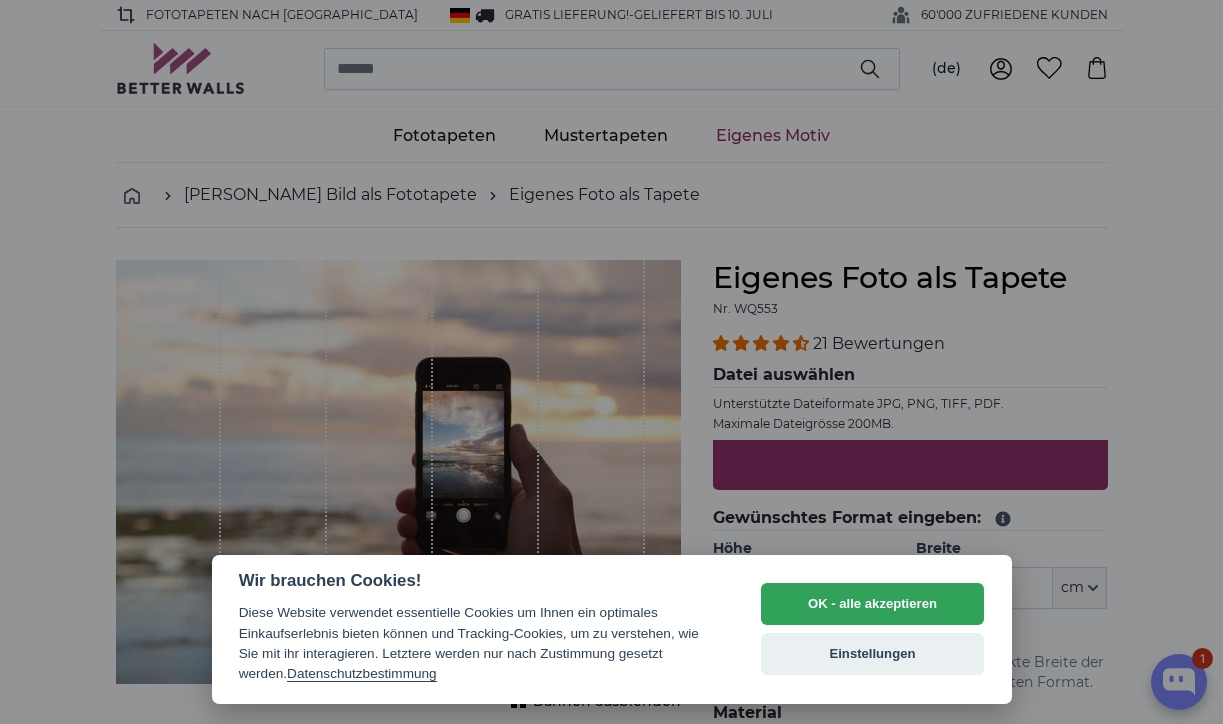 select on "**" 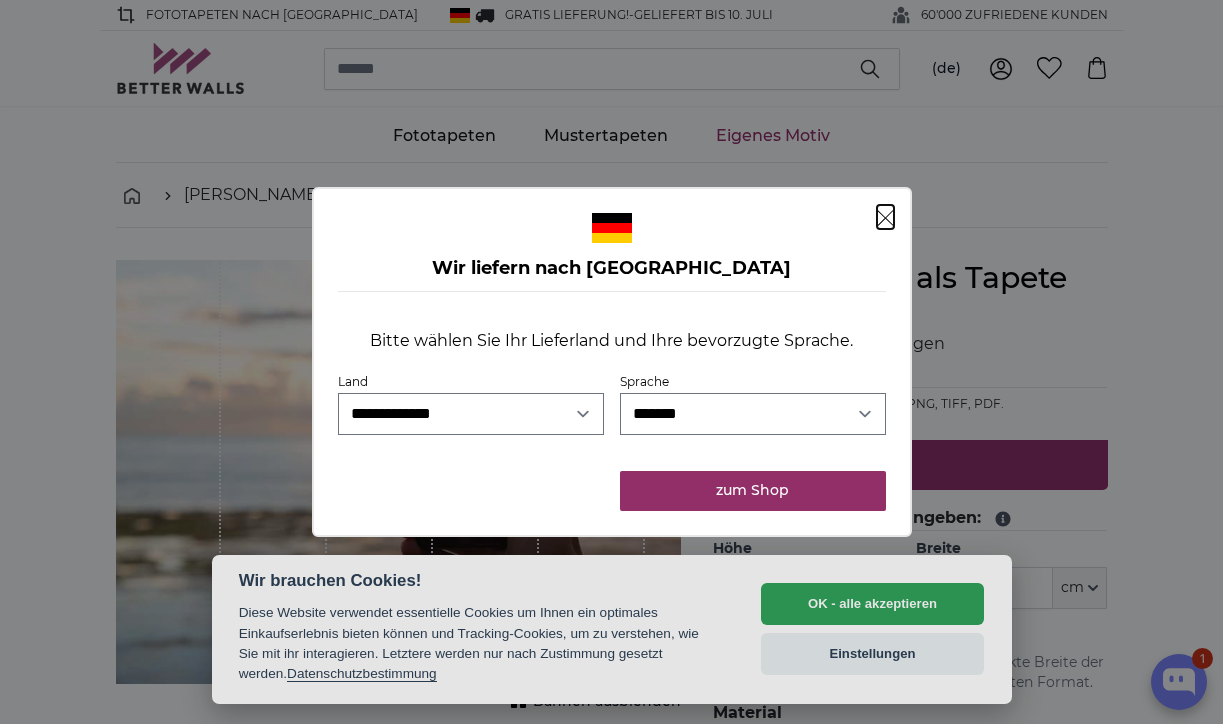 scroll, scrollTop: 0, scrollLeft: 0, axis: both 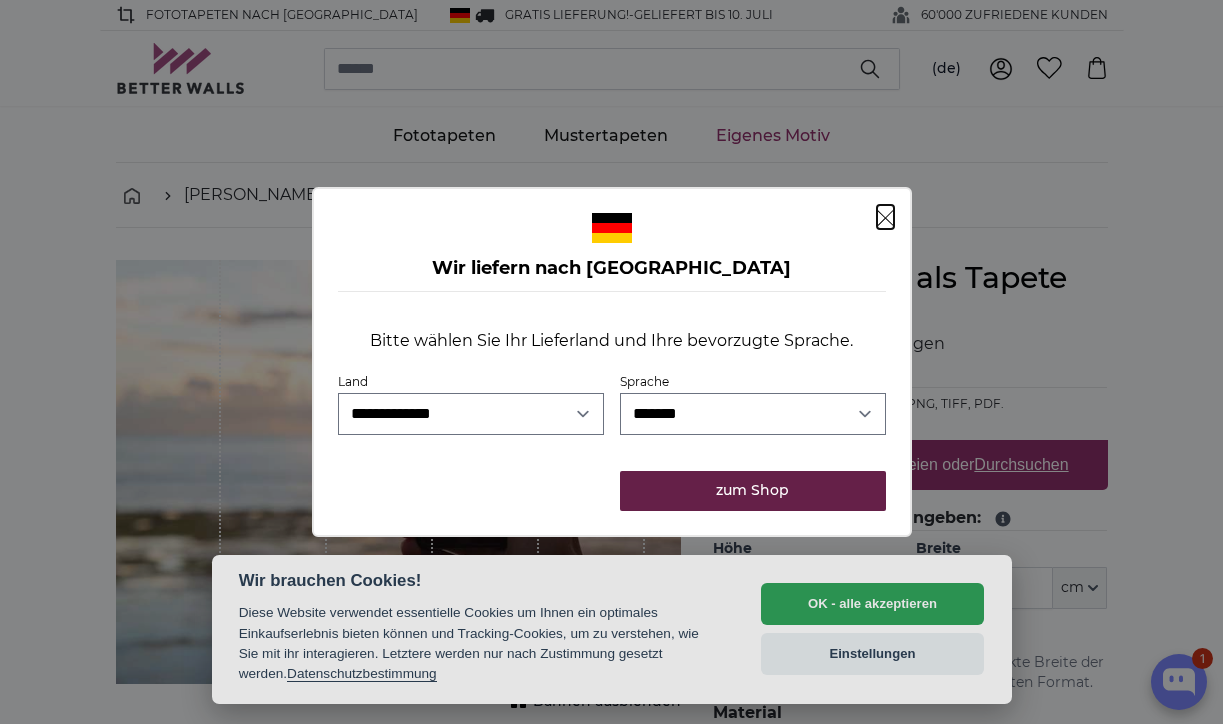 click on "zum Shop" at bounding box center [752, 491] 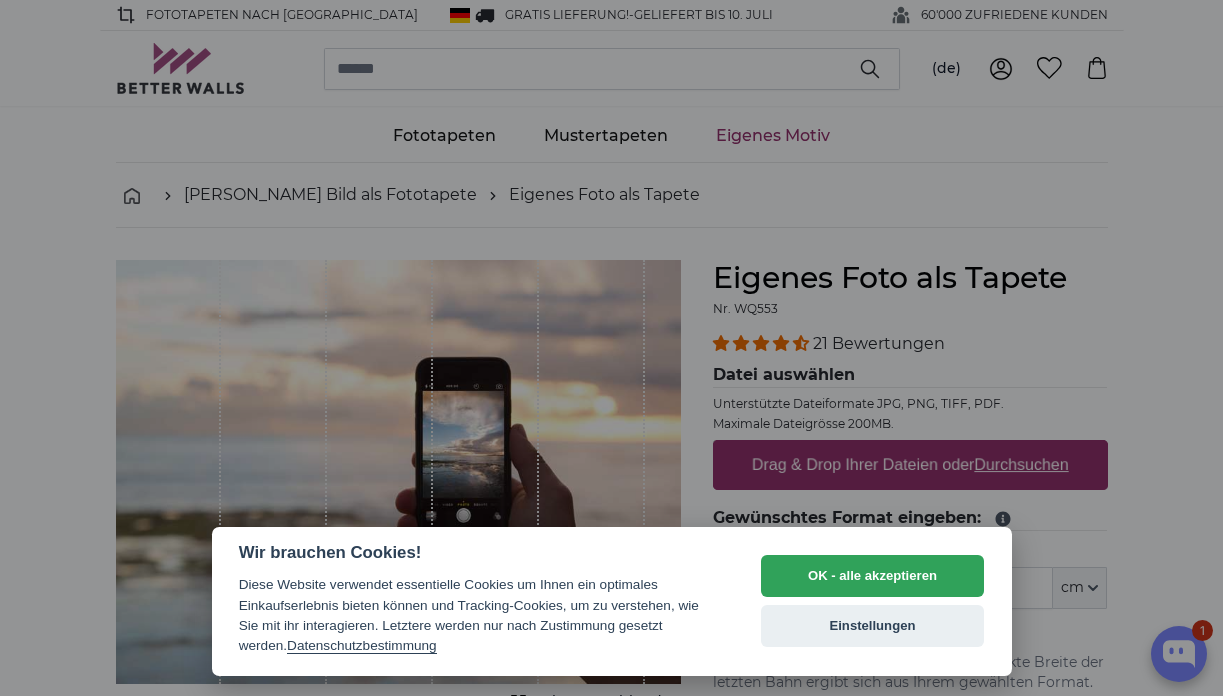 scroll, scrollTop: 0, scrollLeft: 0, axis: both 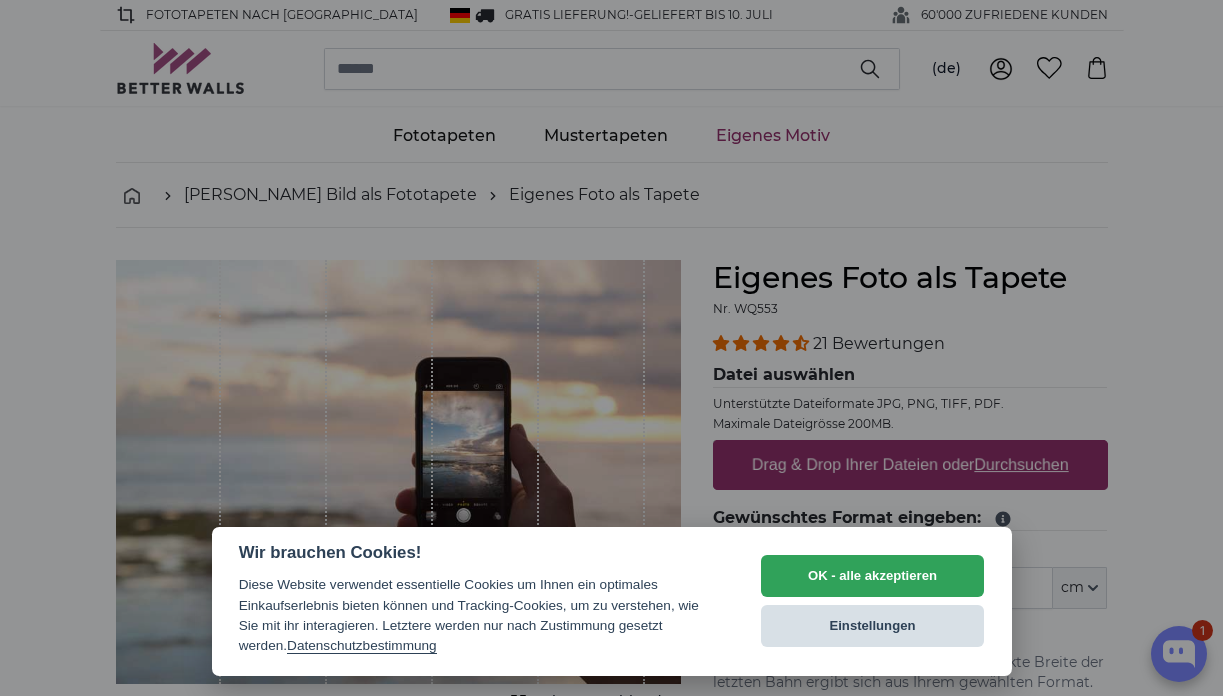click on "Einstellungen" at bounding box center (873, 626) 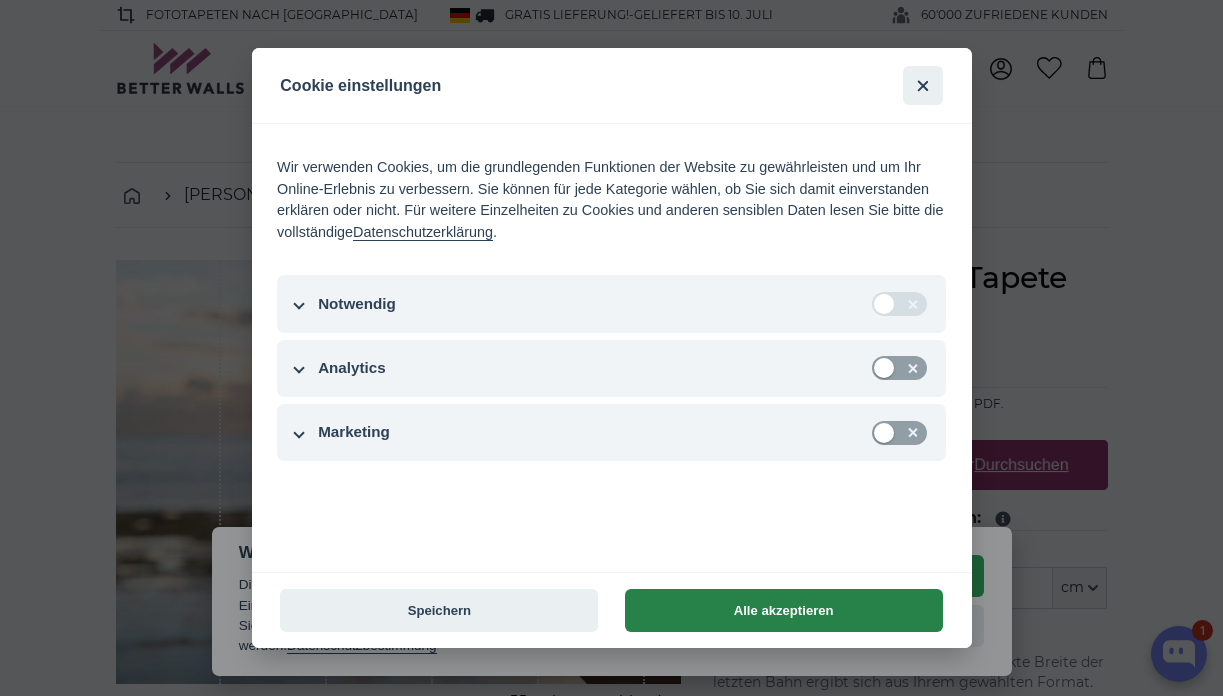 click on "Alle akzeptieren" at bounding box center [784, 610] 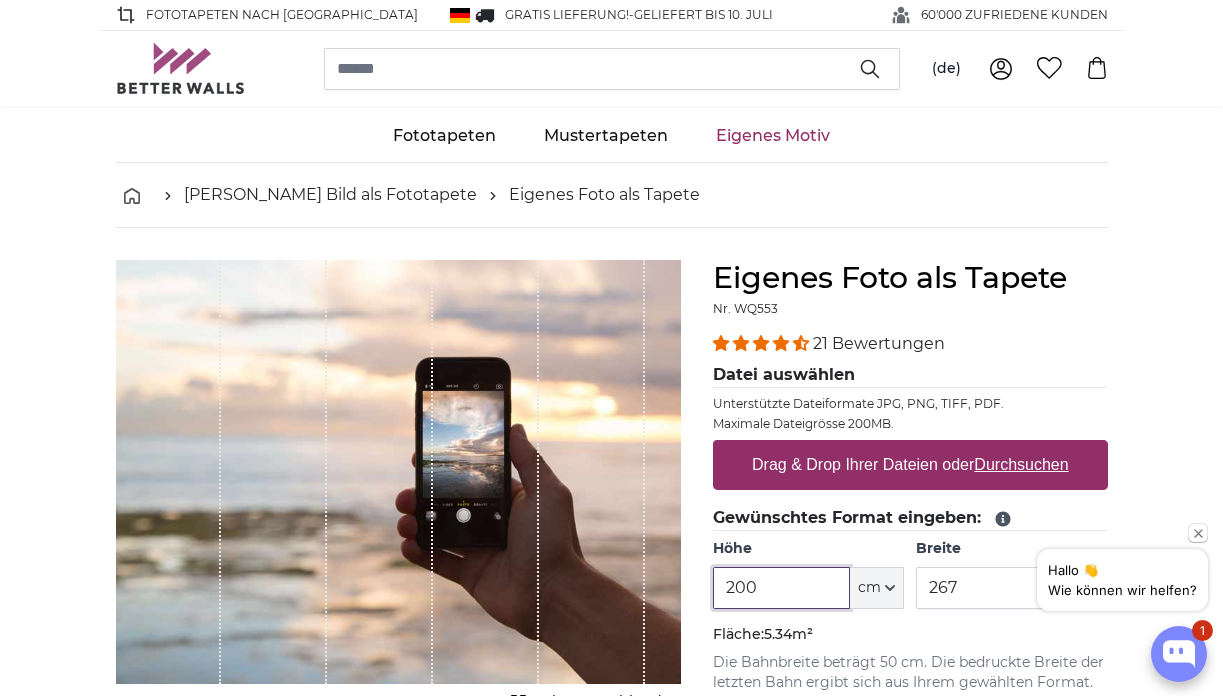 click on "200" at bounding box center (781, 588) 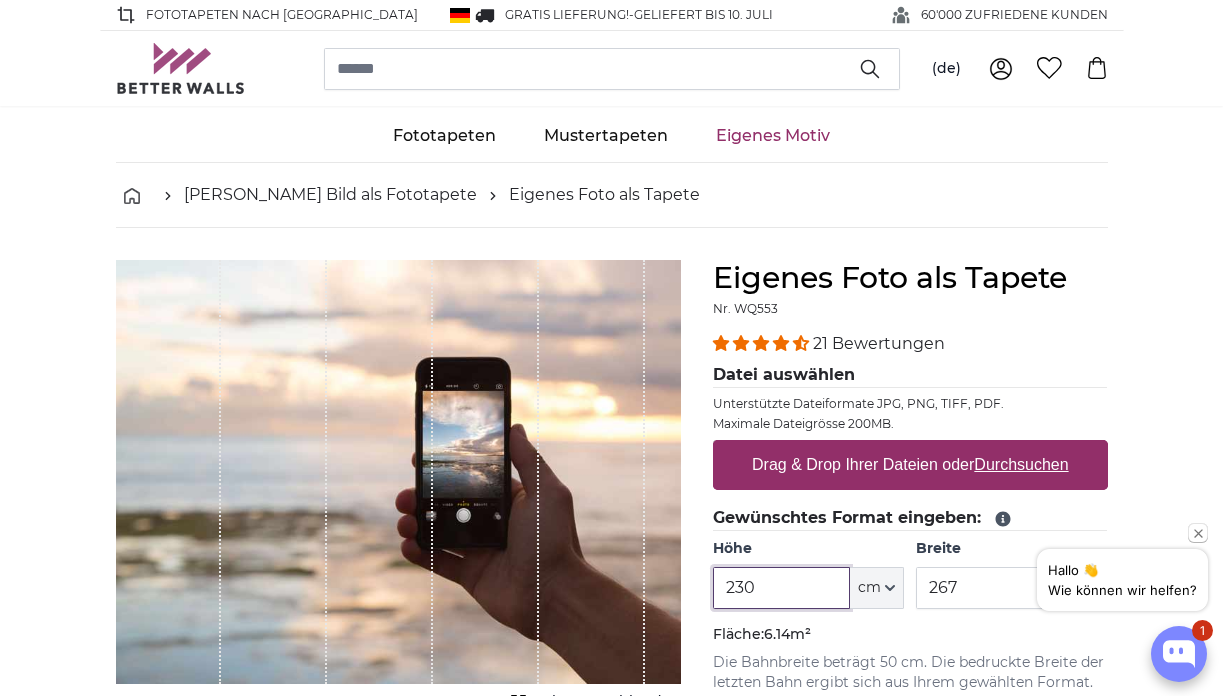 type on "230" 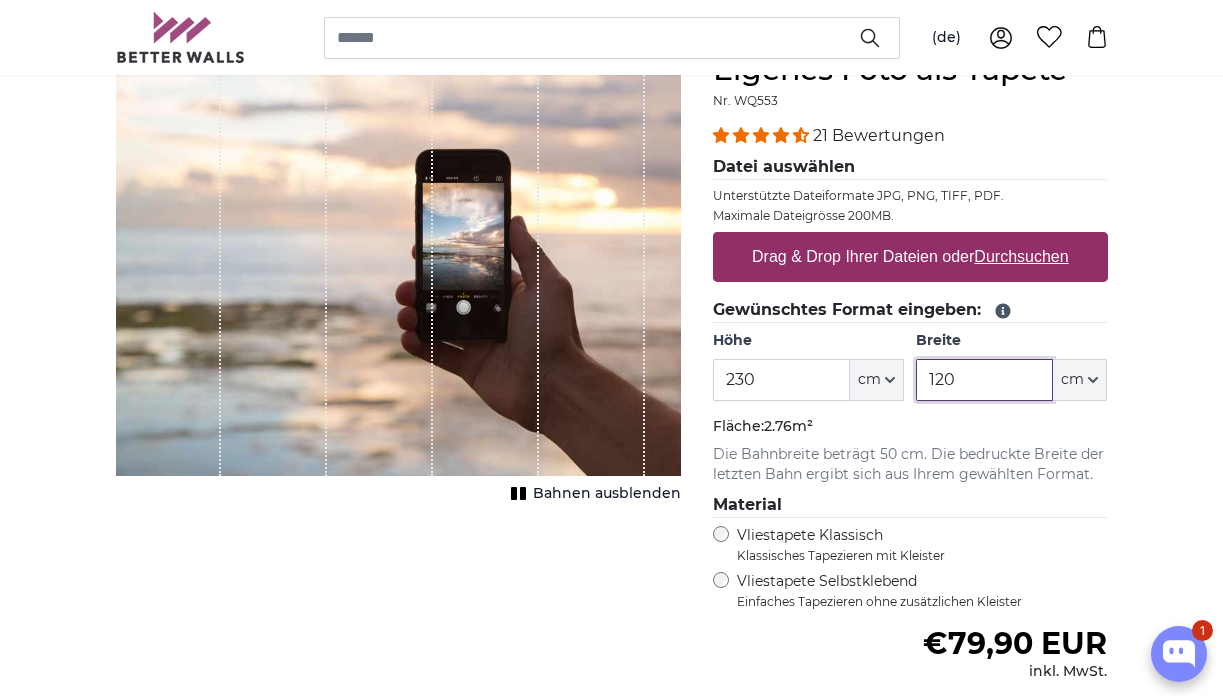 scroll, scrollTop: 223, scrollLeft: 0, axis: vertical 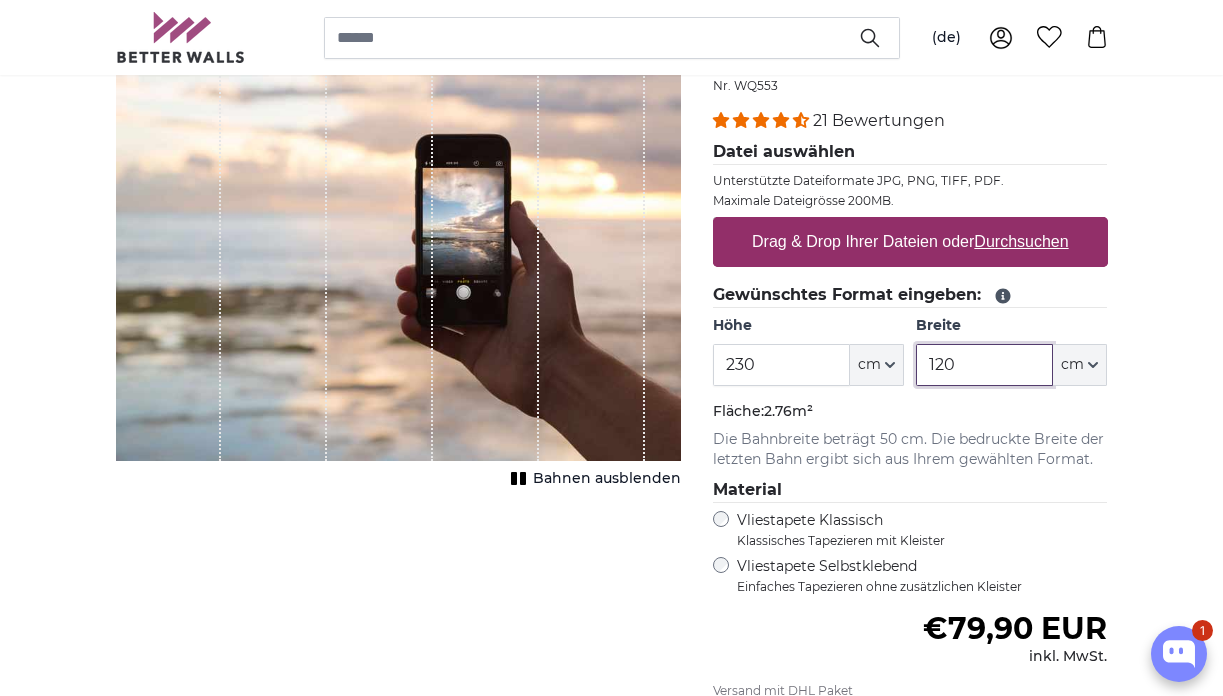 type on "120" 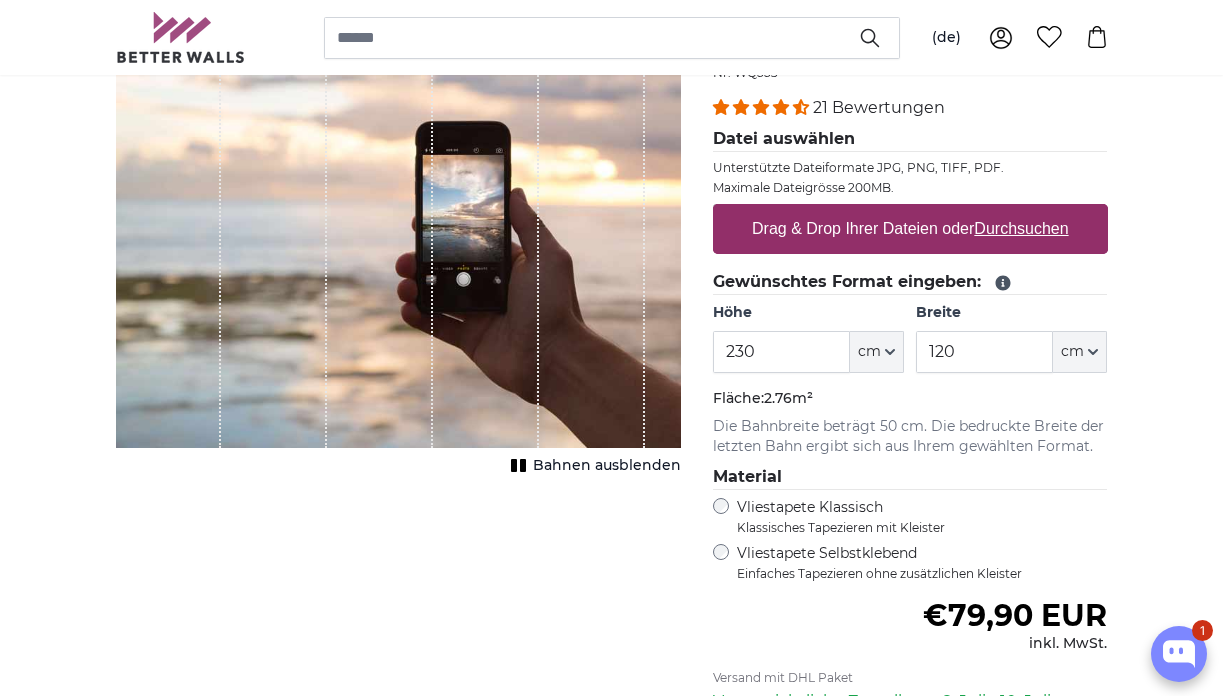 scroll, scrollTop: 219, scrollLeft: 0, axis: vertical 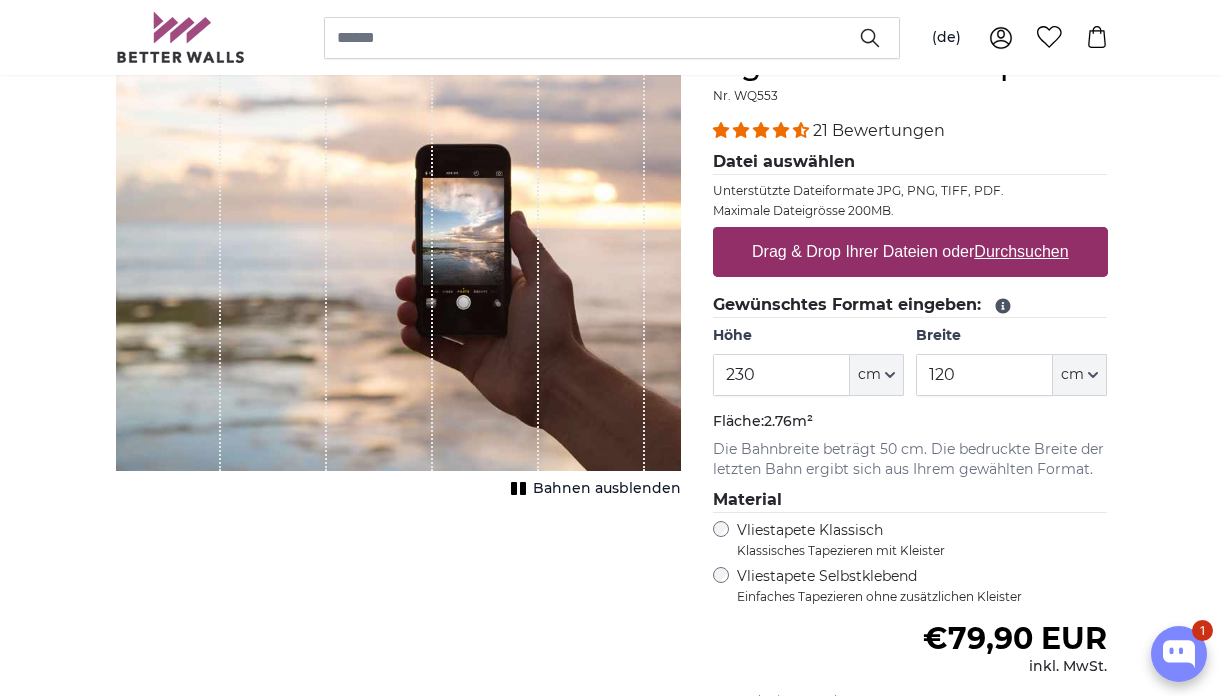 click on "Drag & Drop Ihrer Dateien oder  Durchsuchen" at bounding box center [910, 252] 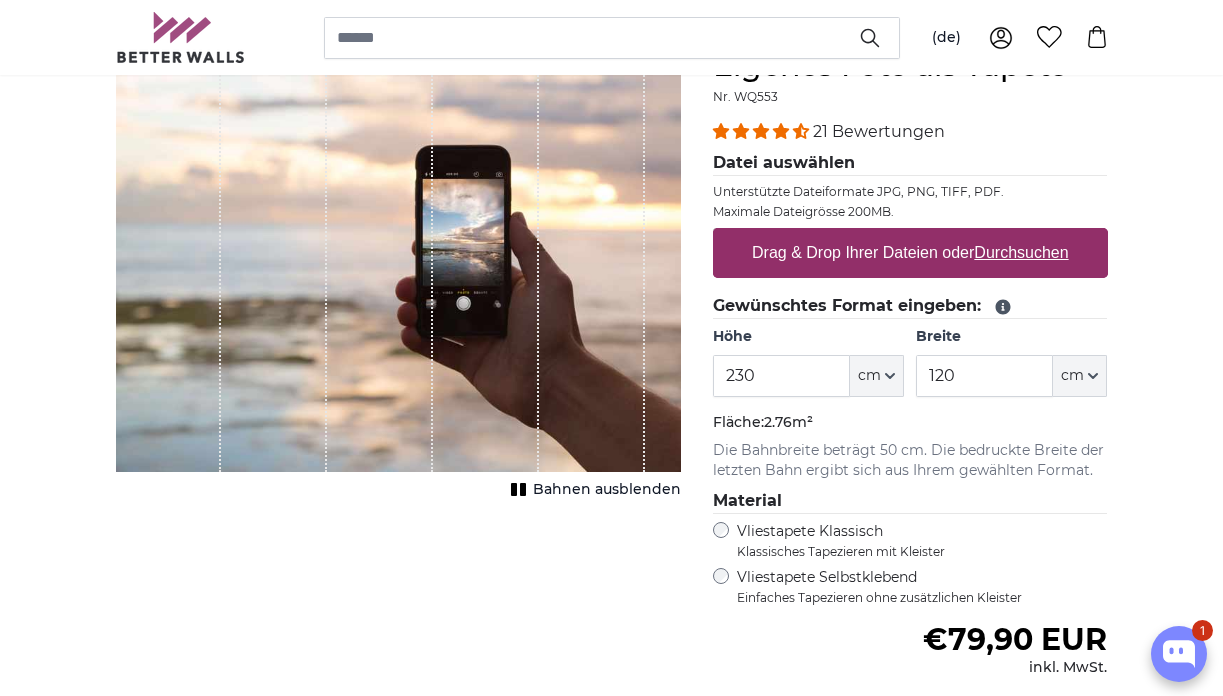 type on "**********" 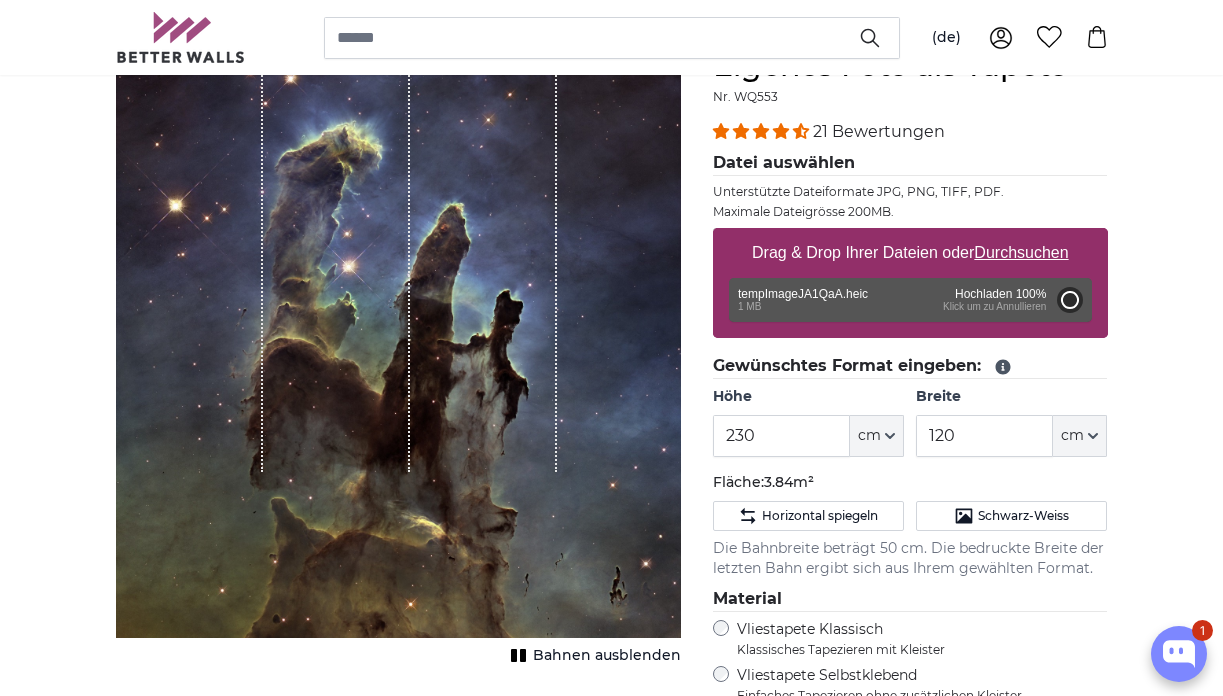 type on "200" 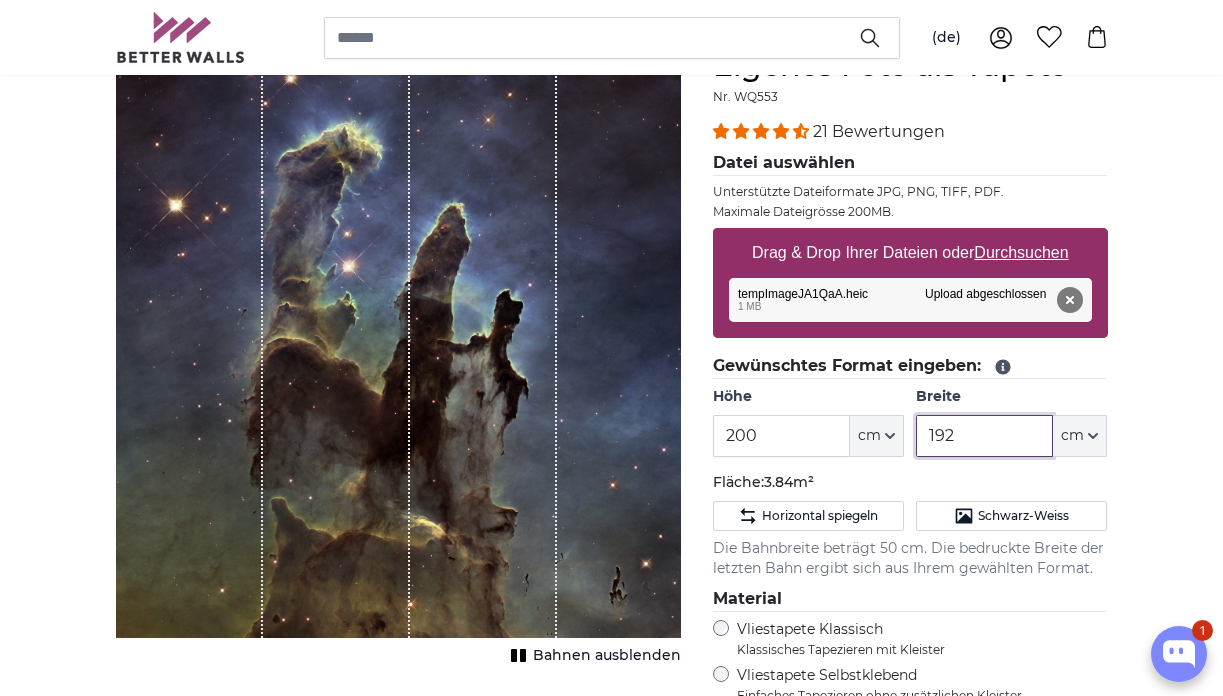drag, startPoint x: 956, startPoint y: 436, endPoint x: 914, endPoint y: 429, distance: 42.579338 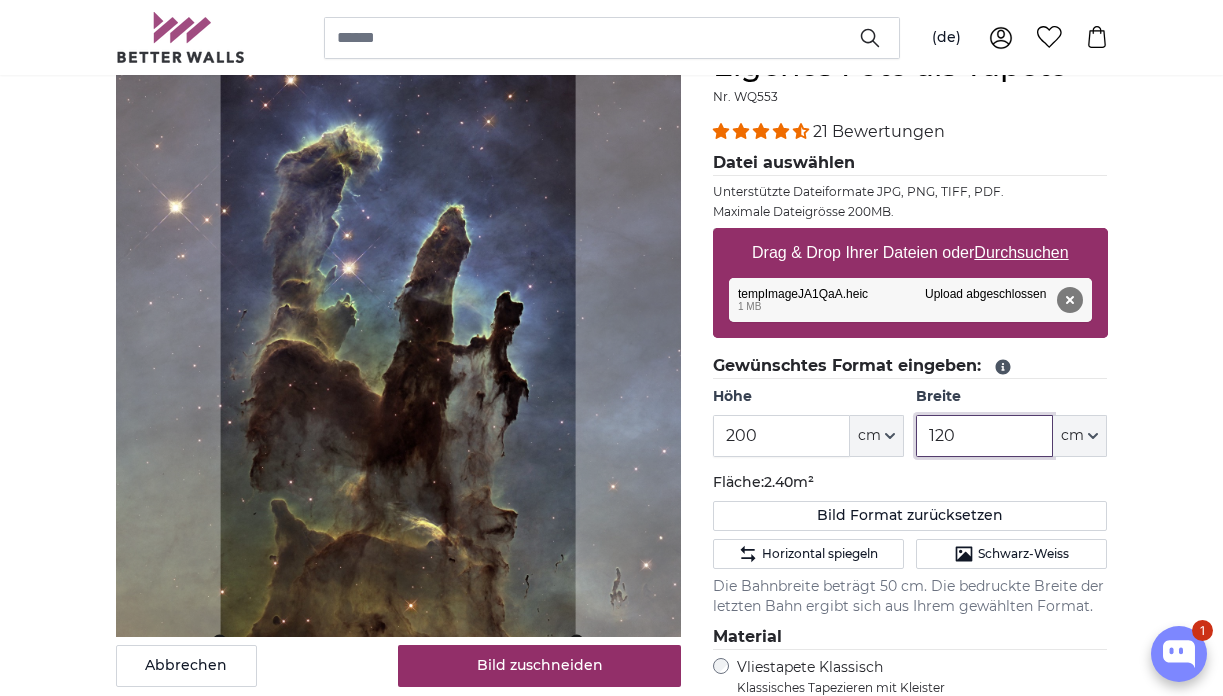 type on "120" 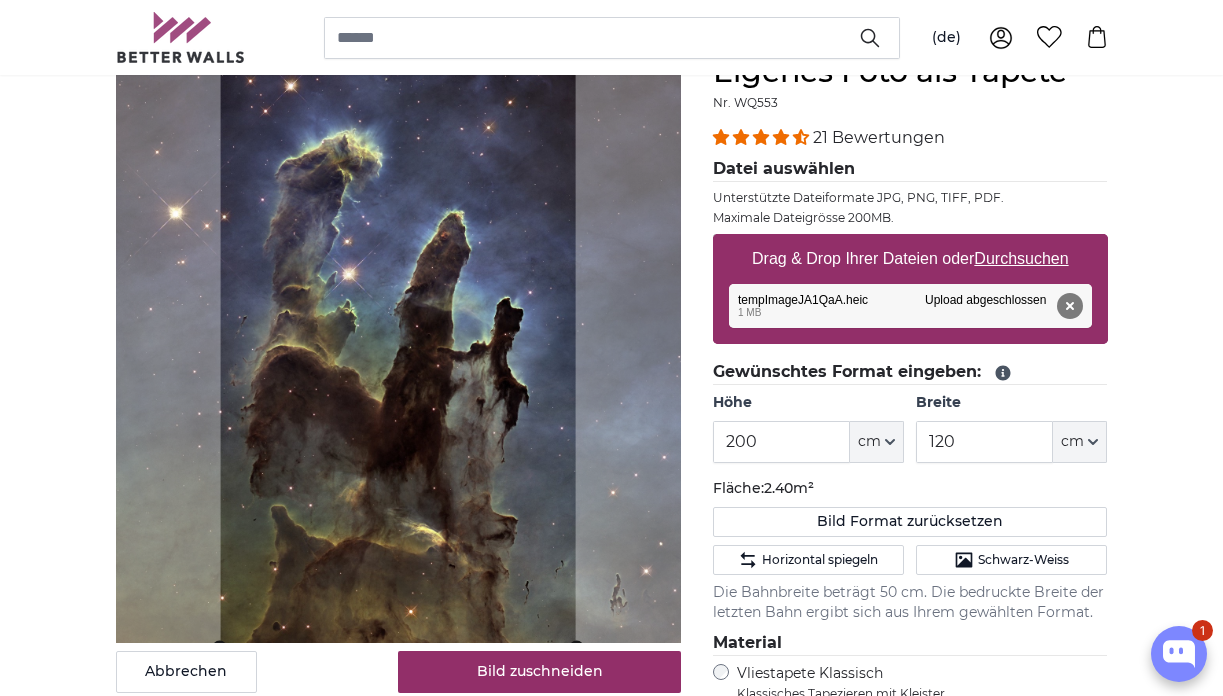 scroll, scrollTop: 204, scrollLeft: 0, axis: vertical 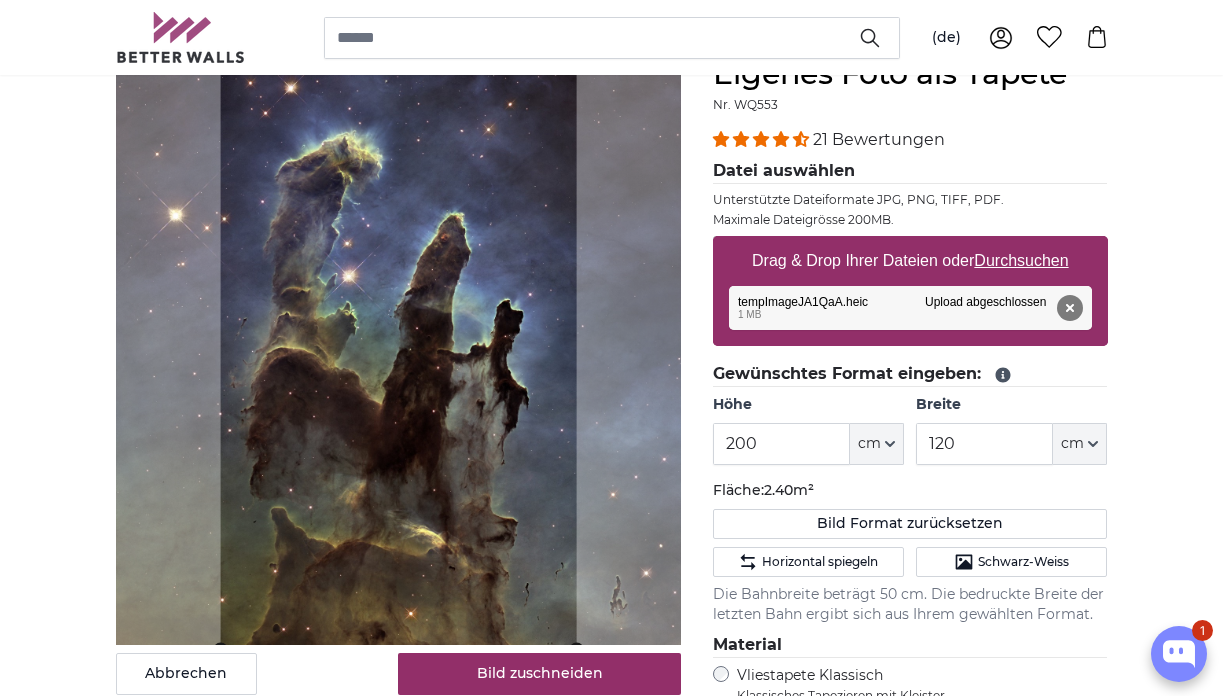type 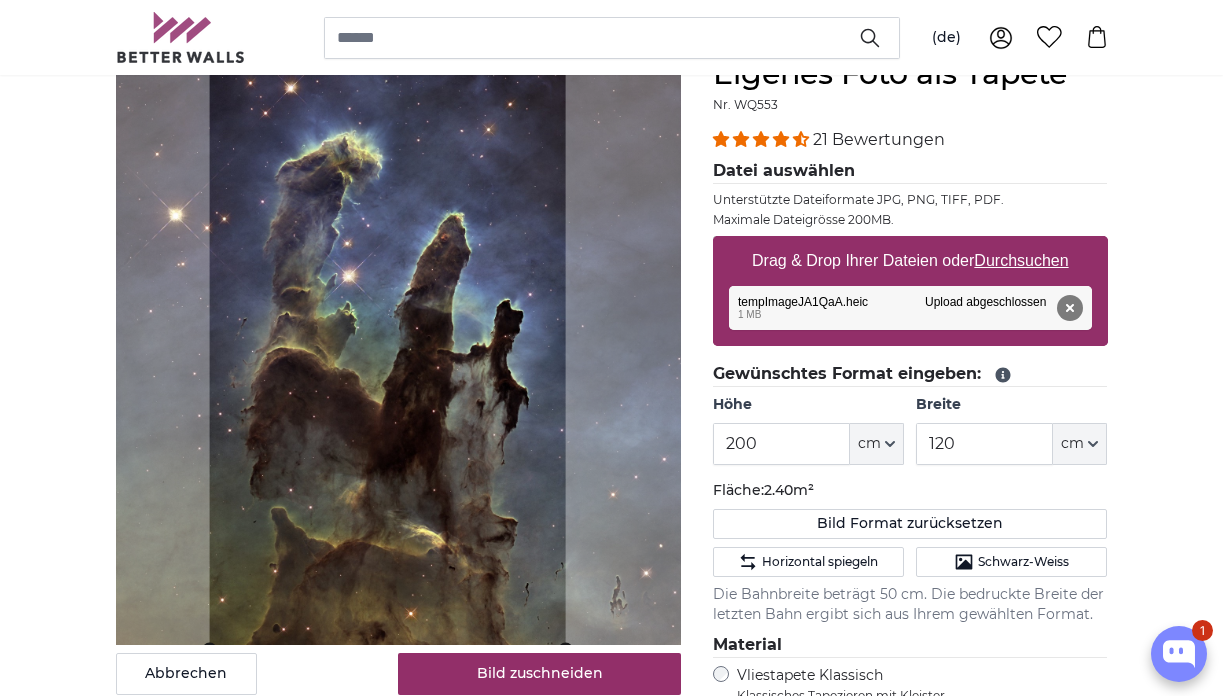 click 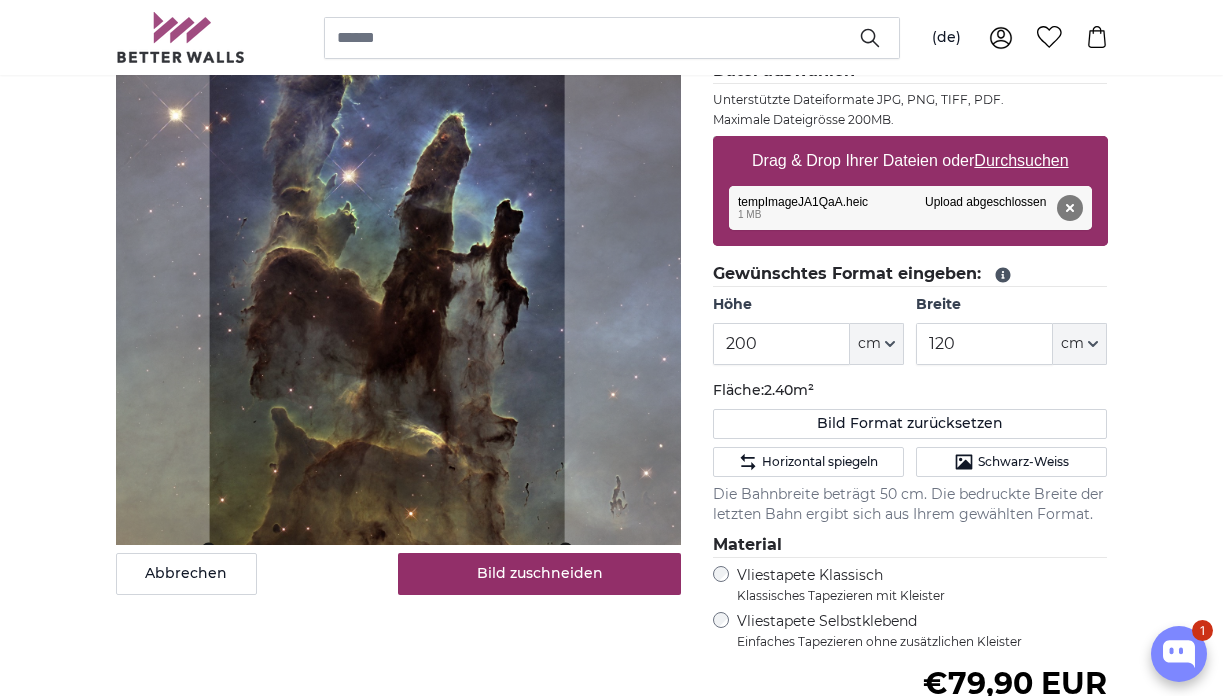 scroll, scrollTop: 306, scrollLeft: 0, axis: vertical 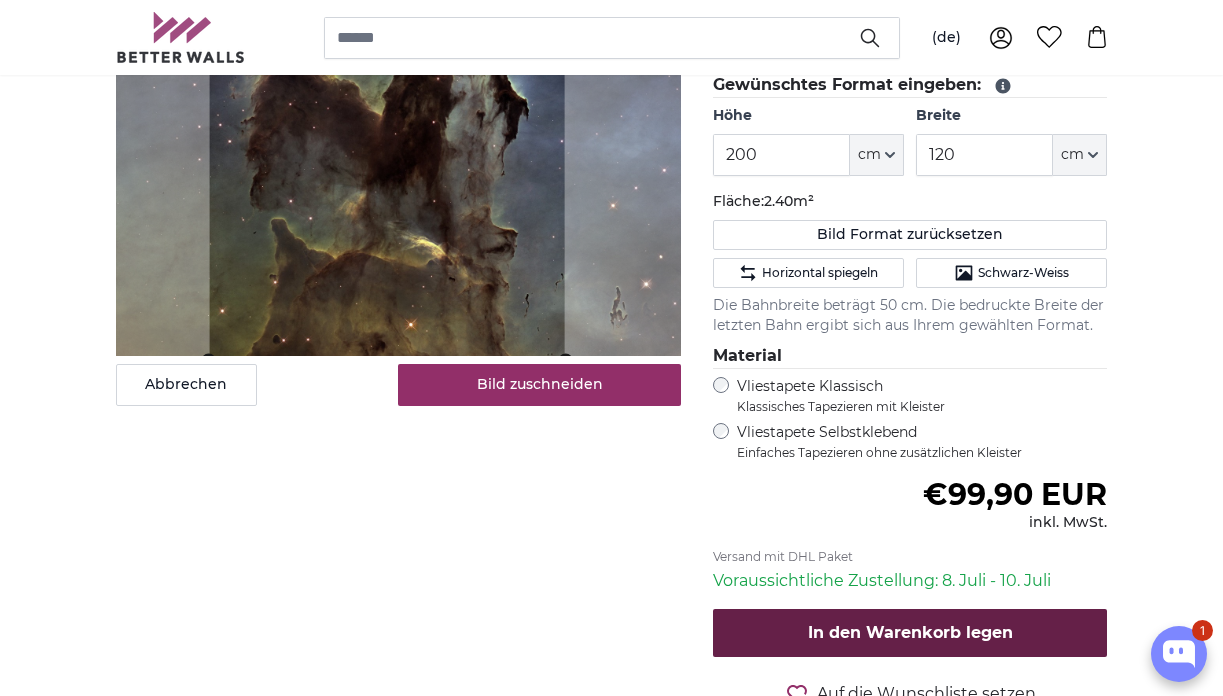 click on "In den Warenkorb legen" at bounding box center [910, 633] 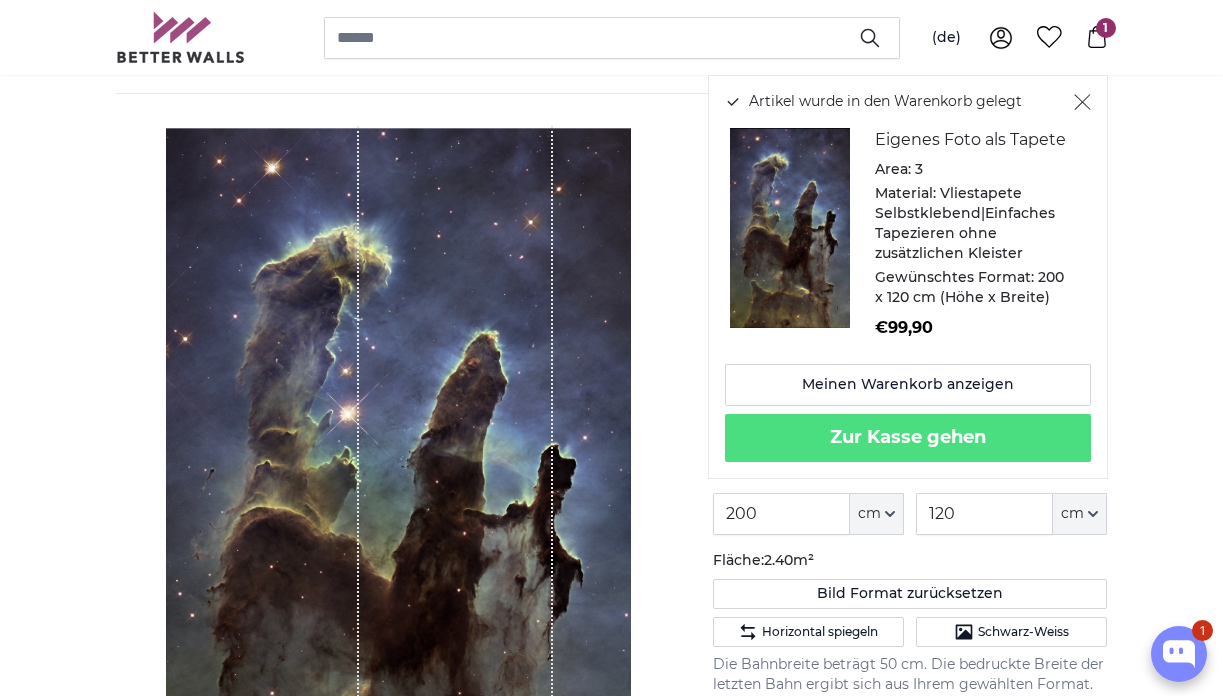 scroll, scrollTop: 136, scrollLeft: 0, axis: vertical 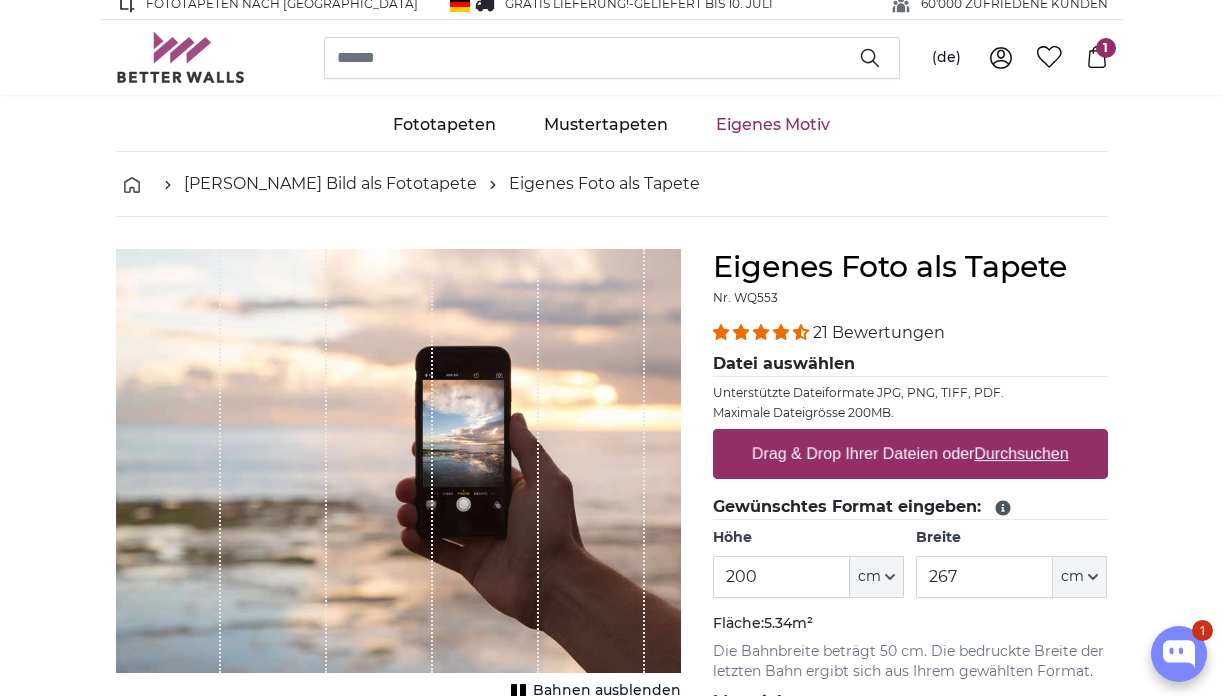 click on "Drag & Drop Ihrer Dateien oder  Durchsuchen" at bounding box center (910, 454) 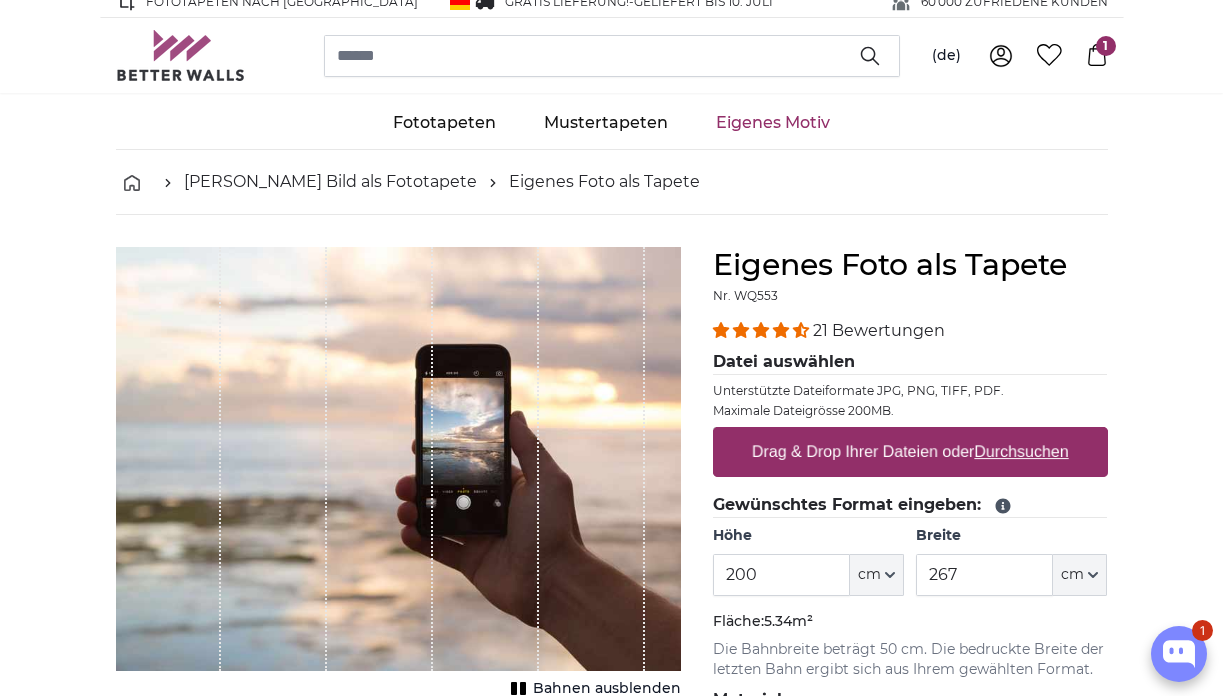 type on "**********" 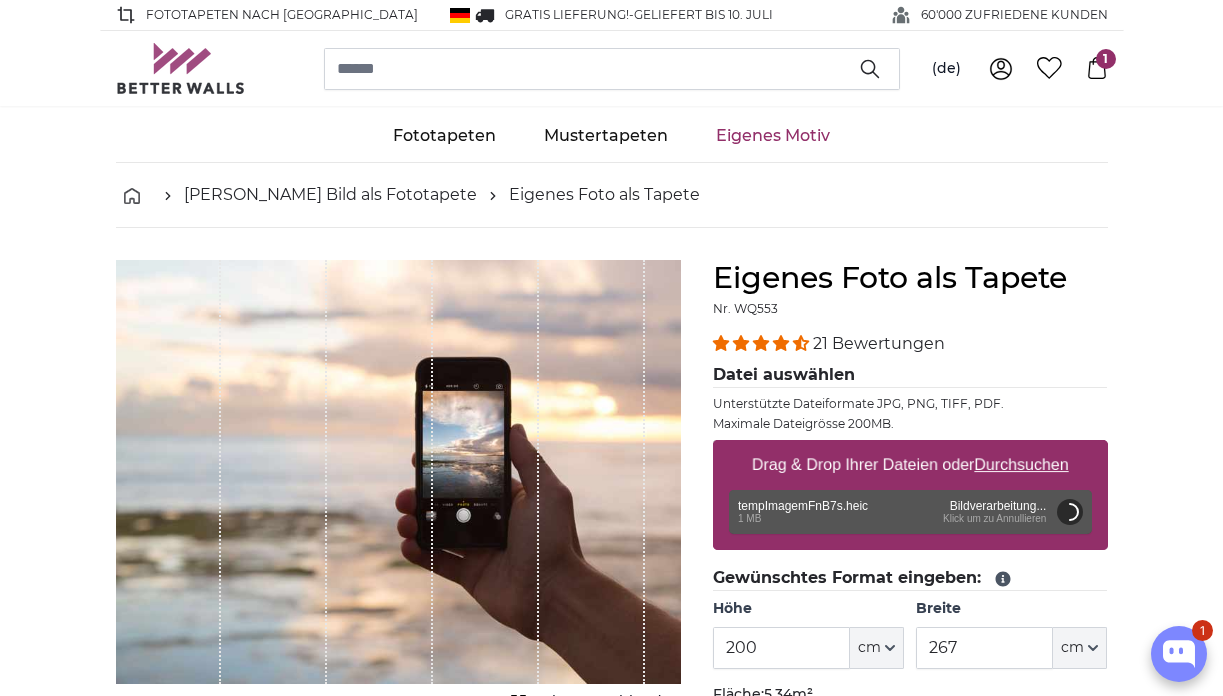 scroll, scrollTop: 0, scrollLeft: 0, axis: both 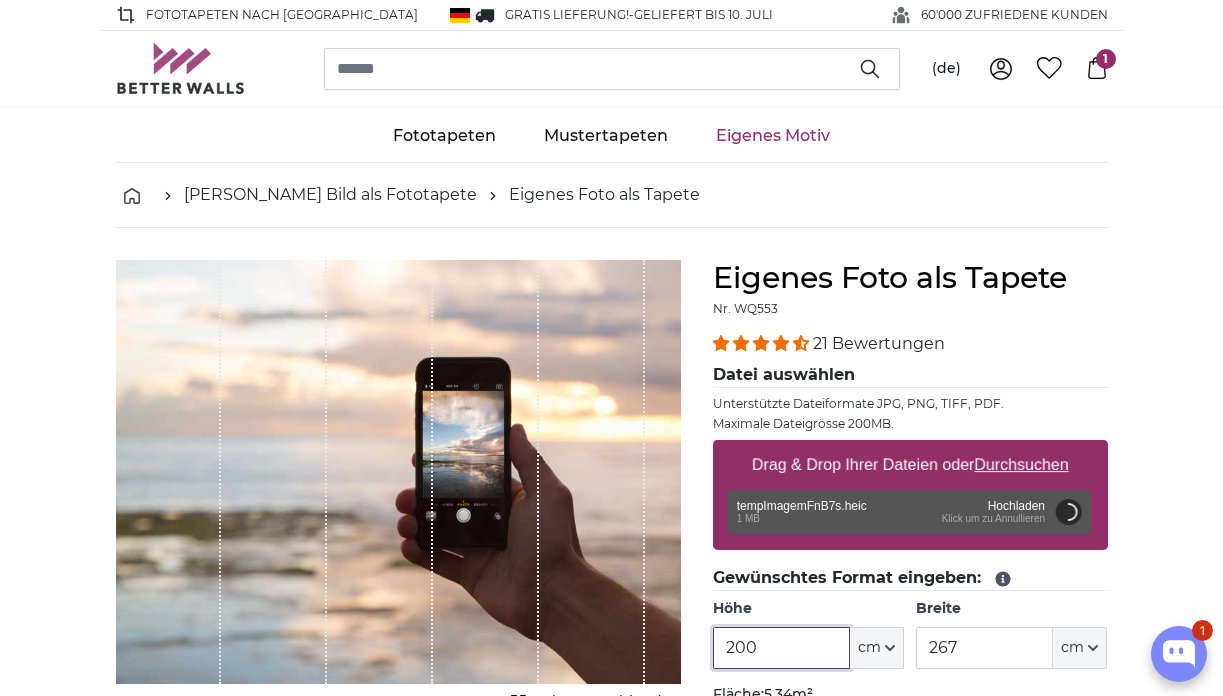 drag, startPoint x: 776, startPoint y: 649, endPoint x: 707, endPoint y: 638, distance: 69.87131 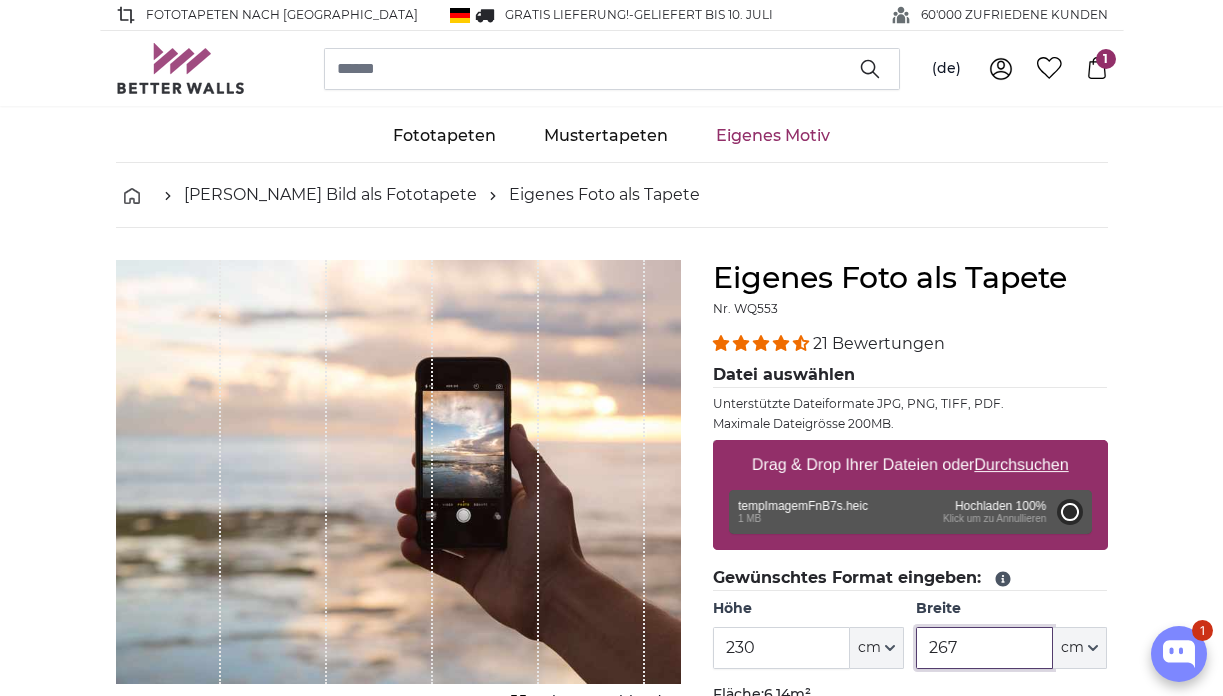 type on "200" 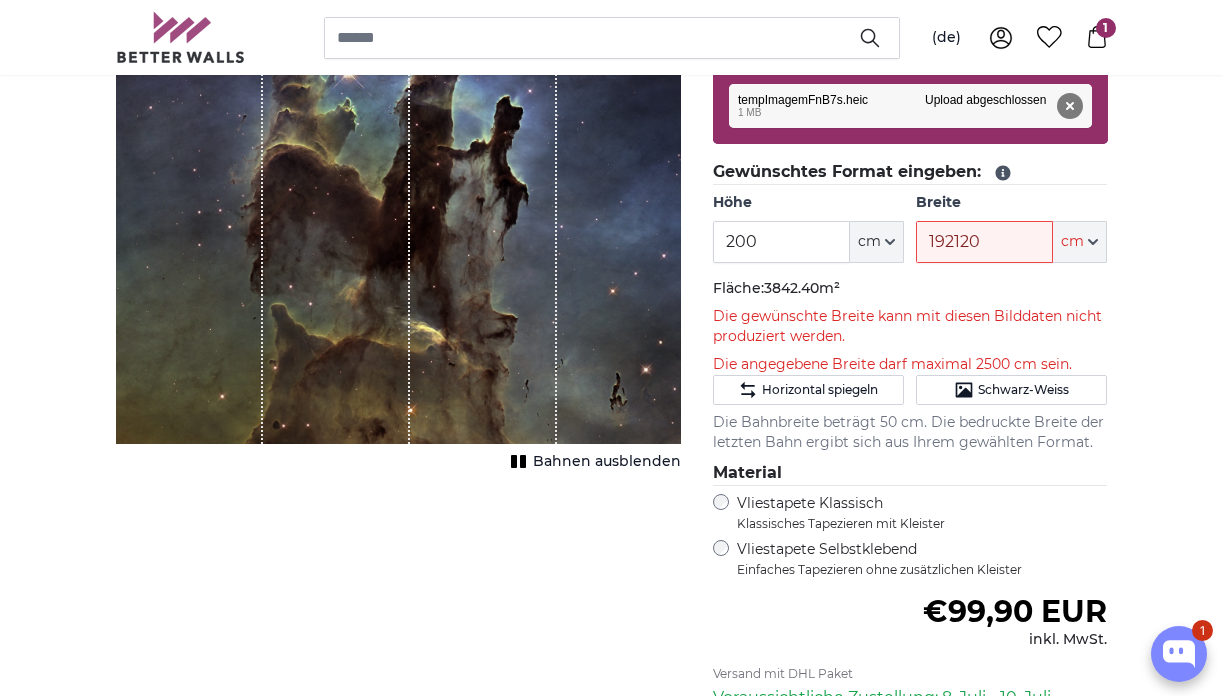 scroll, scrollTop: 376, scrollLeft: 0, axis: vertical 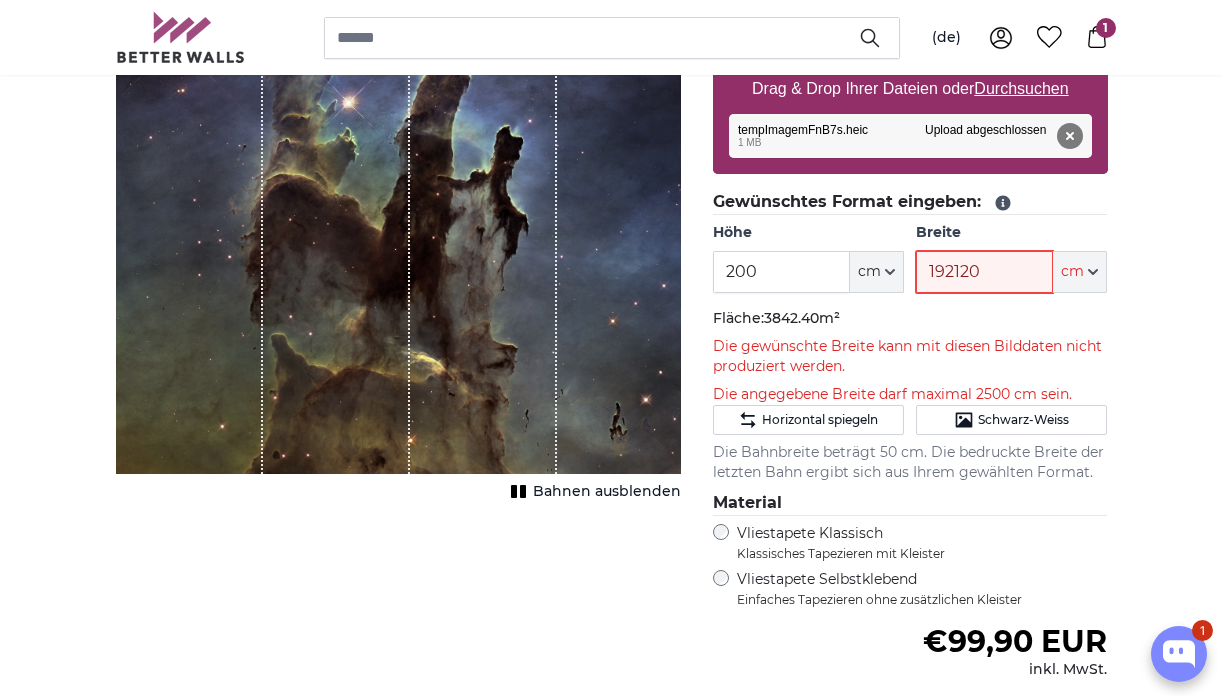 click on "192120" at bounding box center (984, 272) 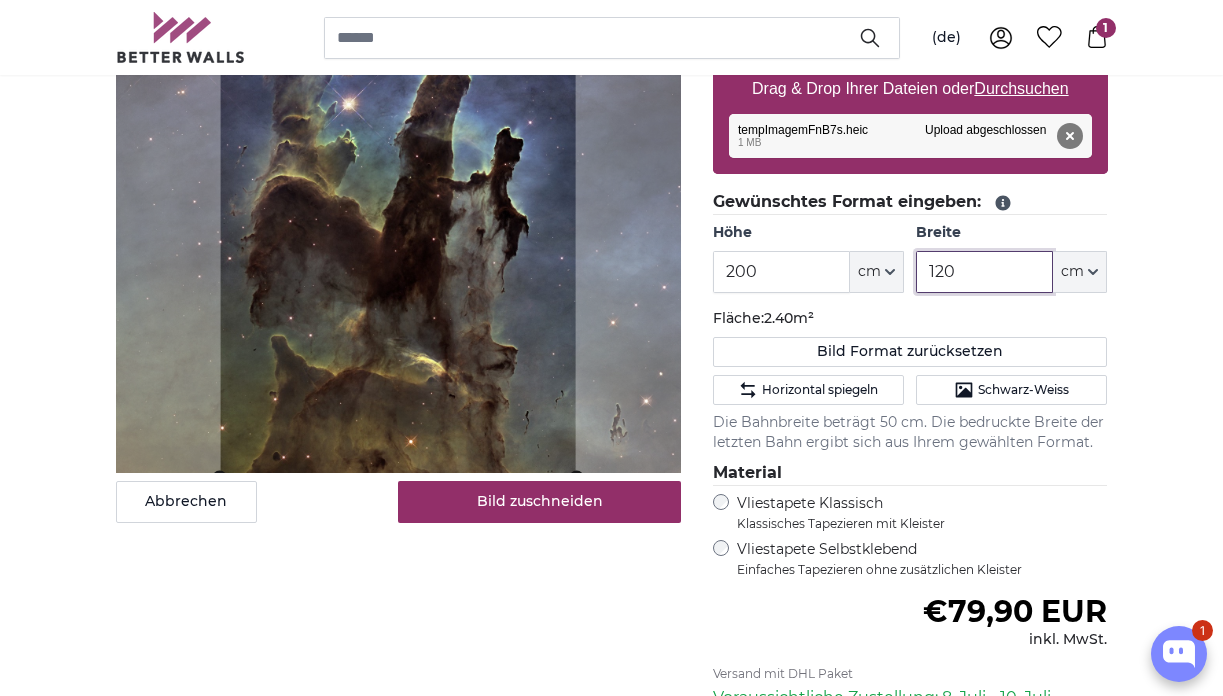 type on "120" 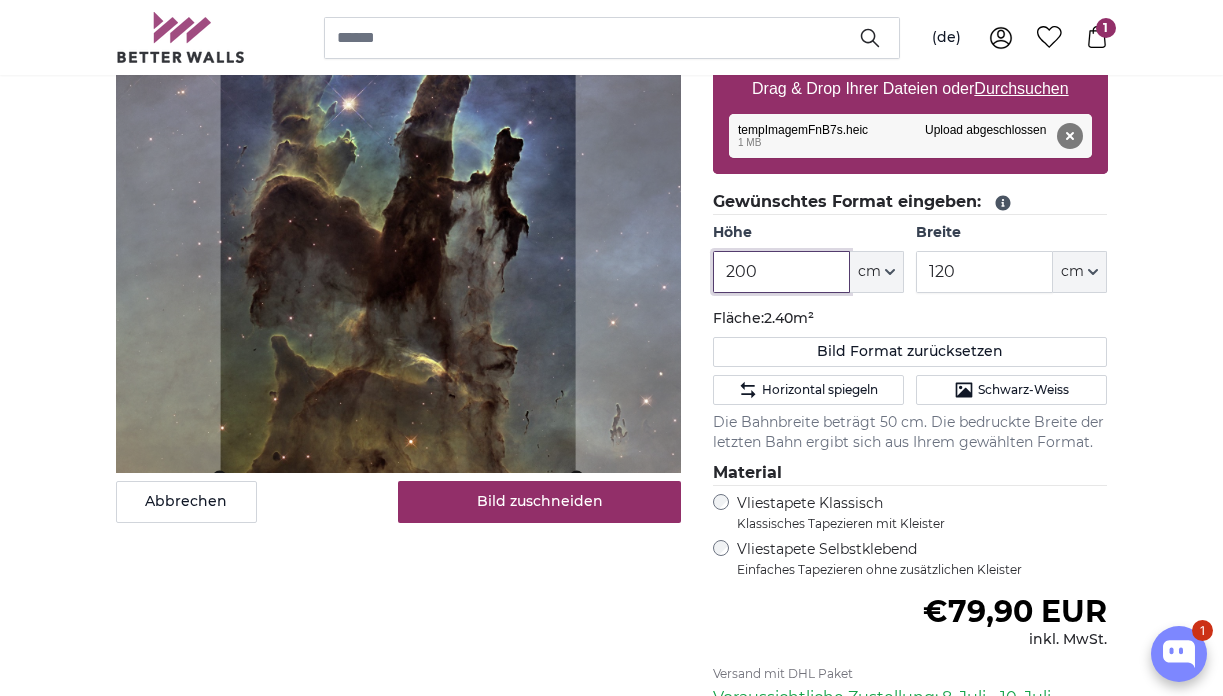 click on "200" at bounding box center (781, 272) 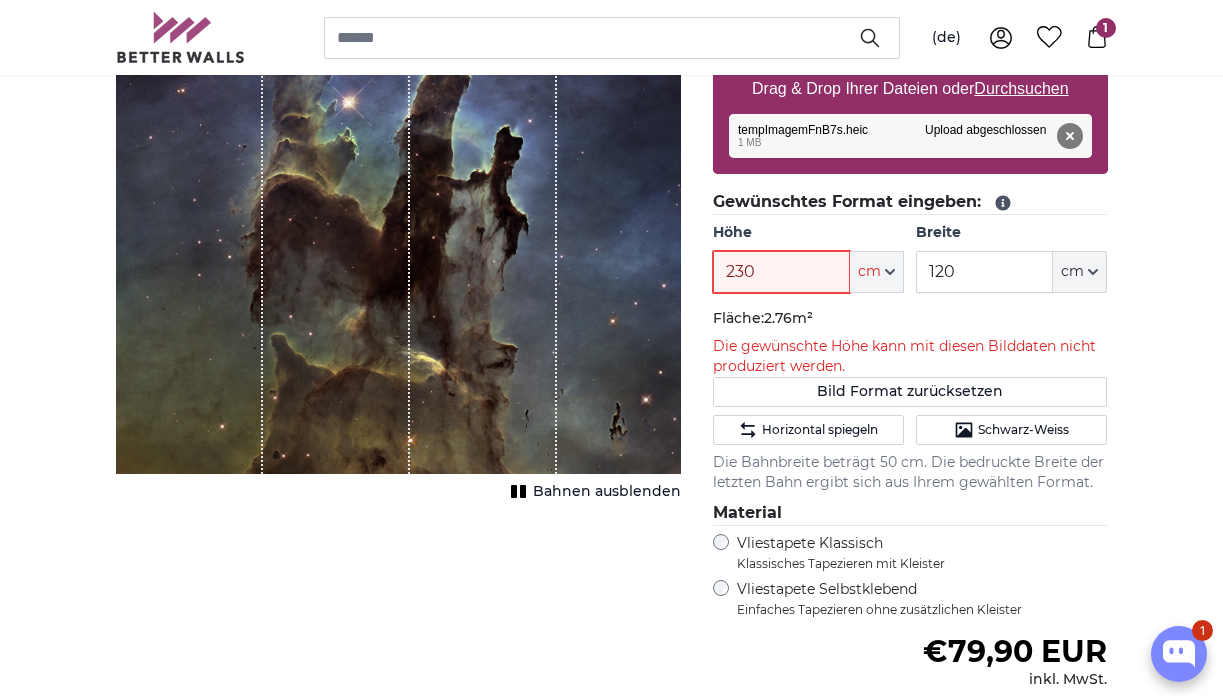 type on "230" 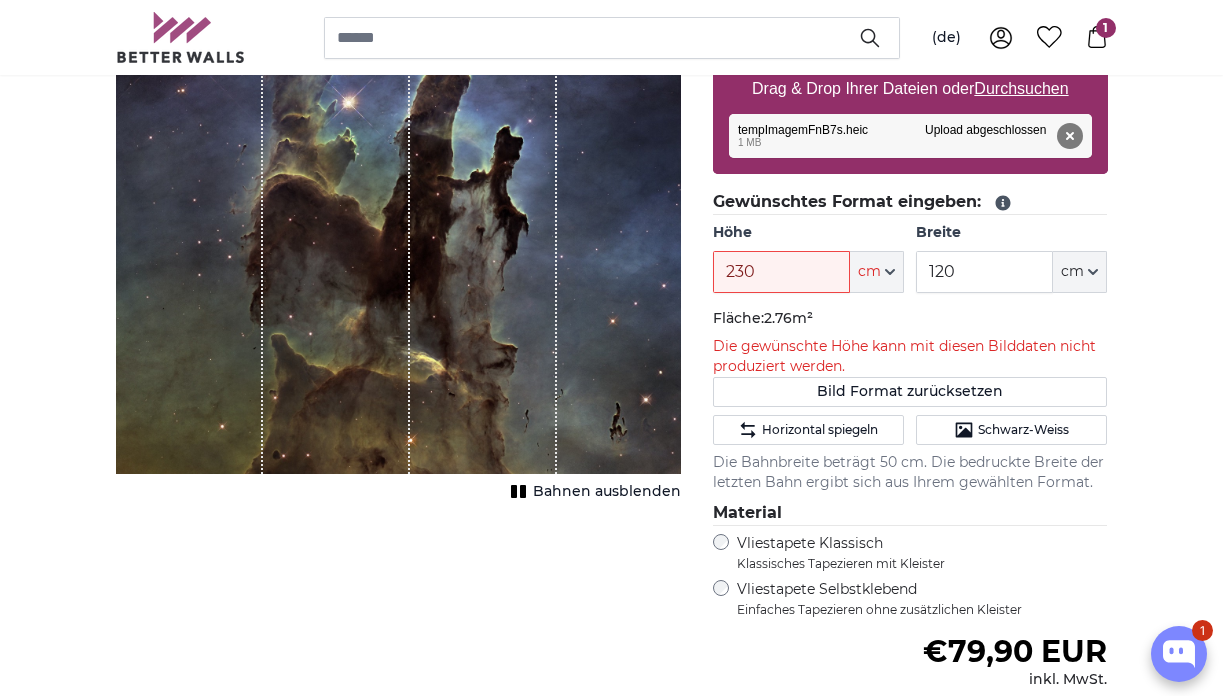 click on "Gewünschtes Format eingeben:
Höhe
230
ft
cm
Centimeter (cm)
Inches (inch)
Feet (ft. in.)
Breite
120
ft
cm" 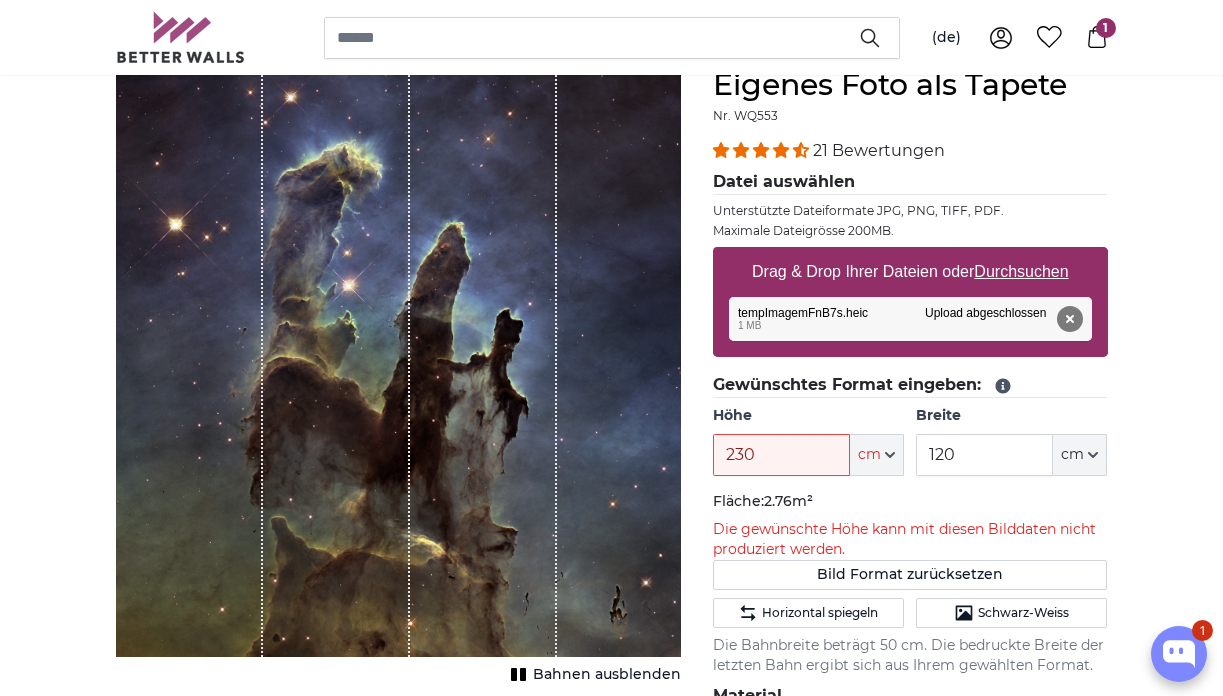scroll, scrollTop: 199, scrollLeft: 0, axis: vertical 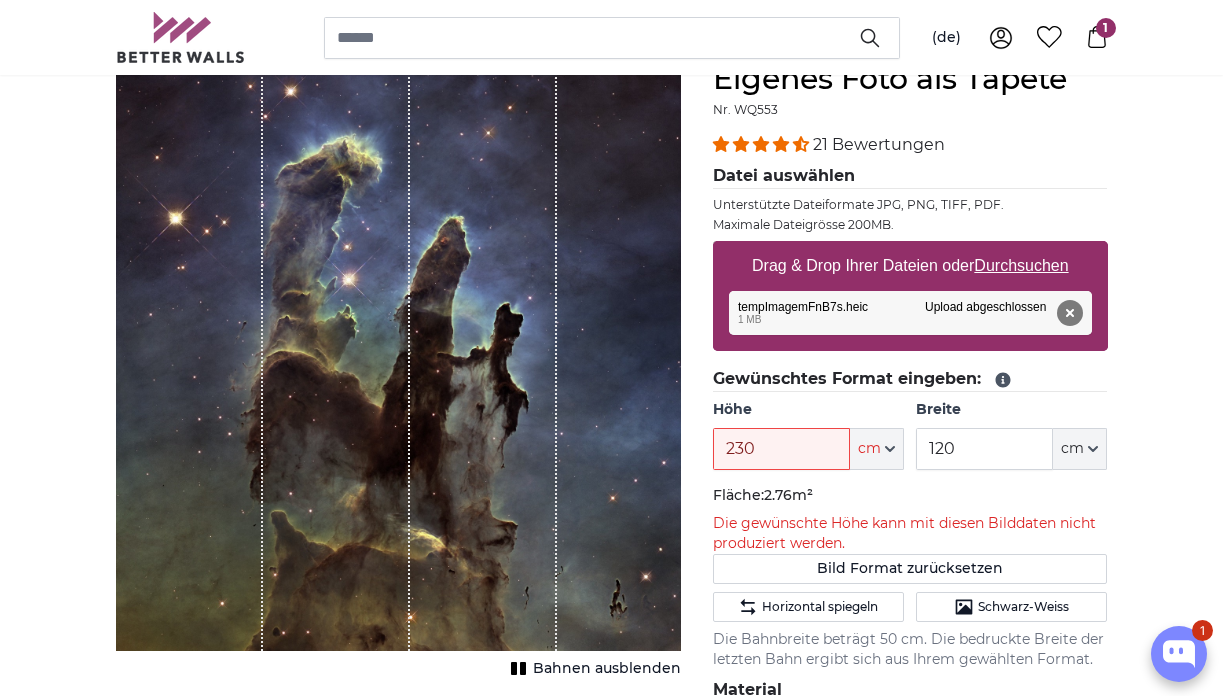 click on "Fläche:  2.76m²" 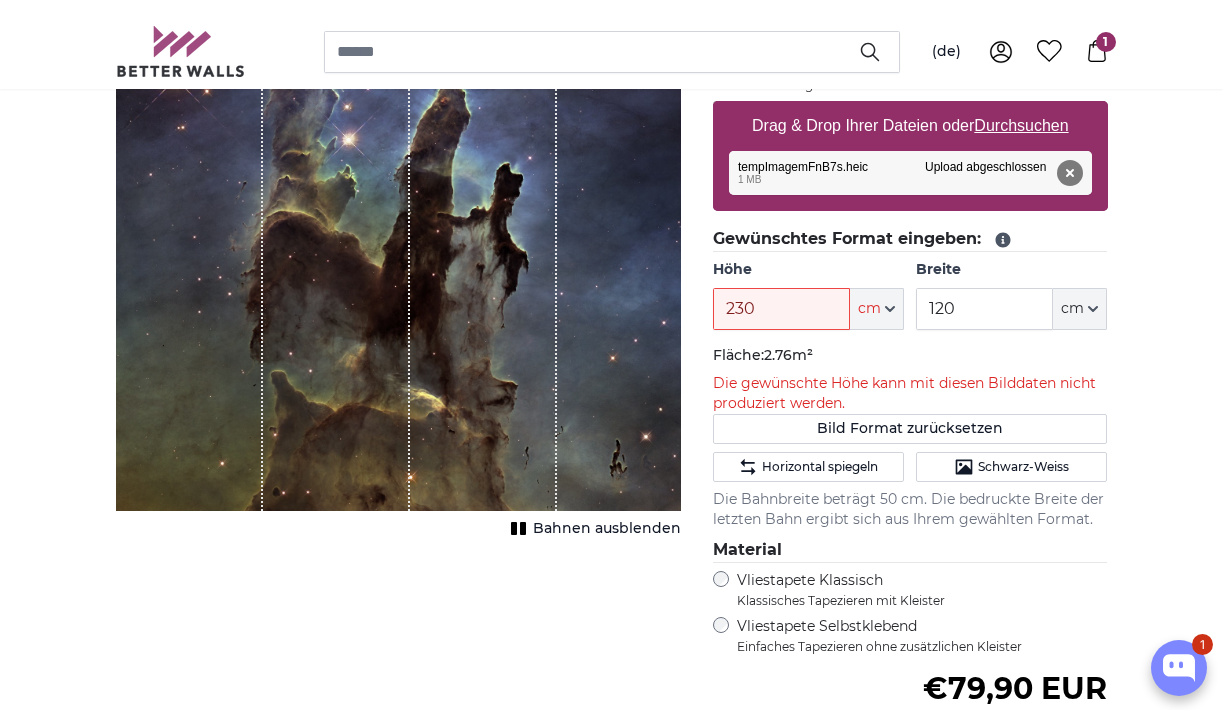 scroll, scrollTop: 354, scrollLeft: 0, axis: vertical 